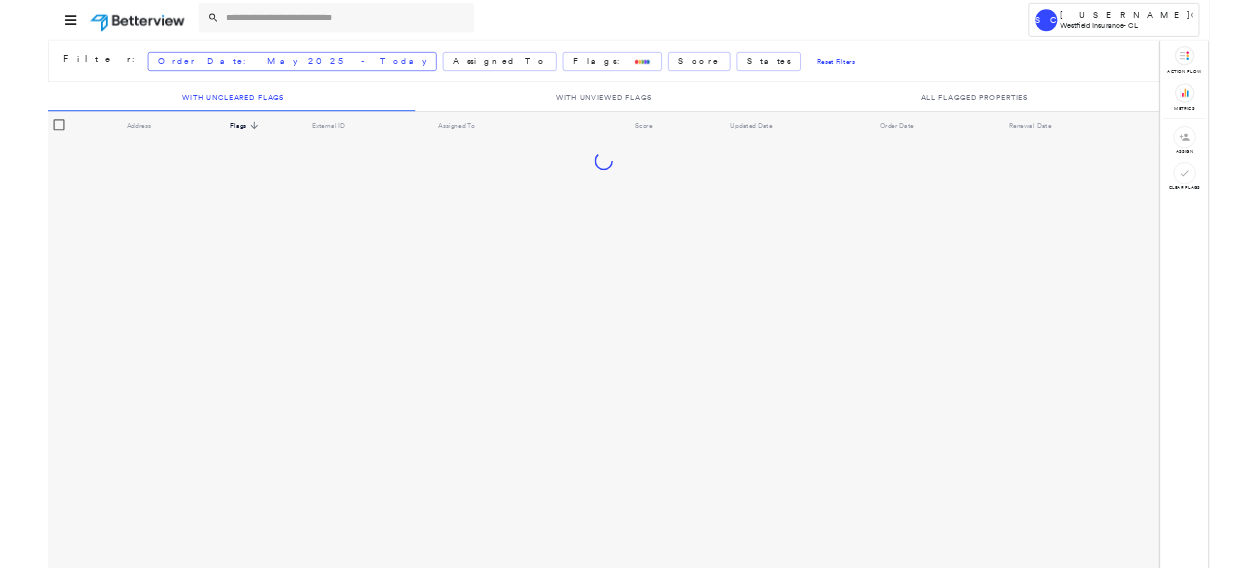 scroll, scrollTop: 0, scrollLeft: 0, axis: both 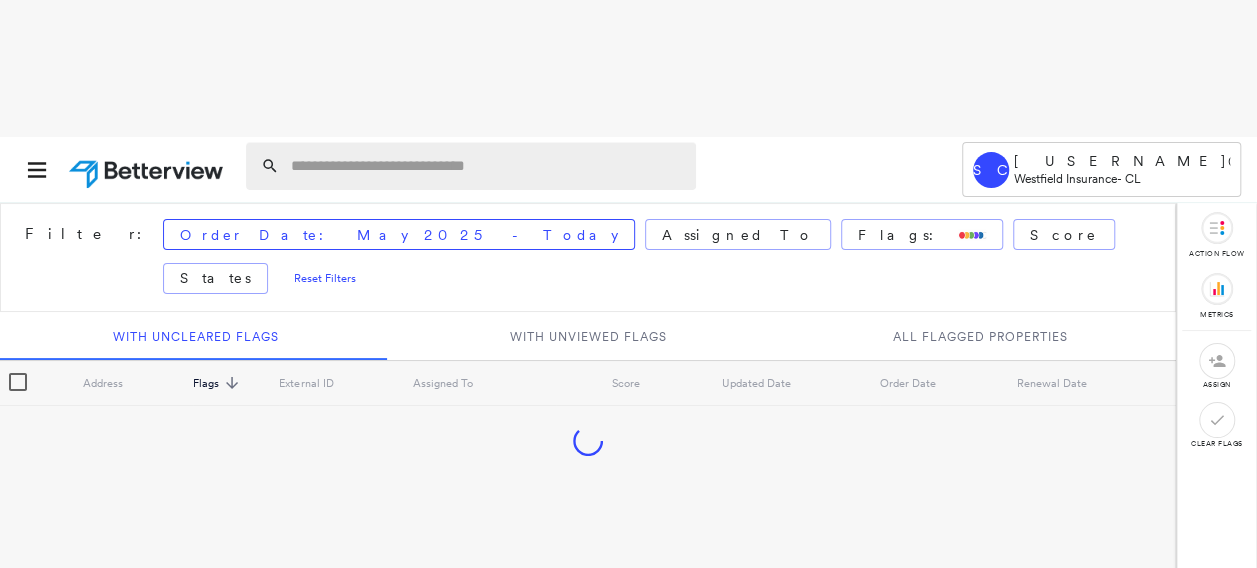click at bounding box center (487, 166) 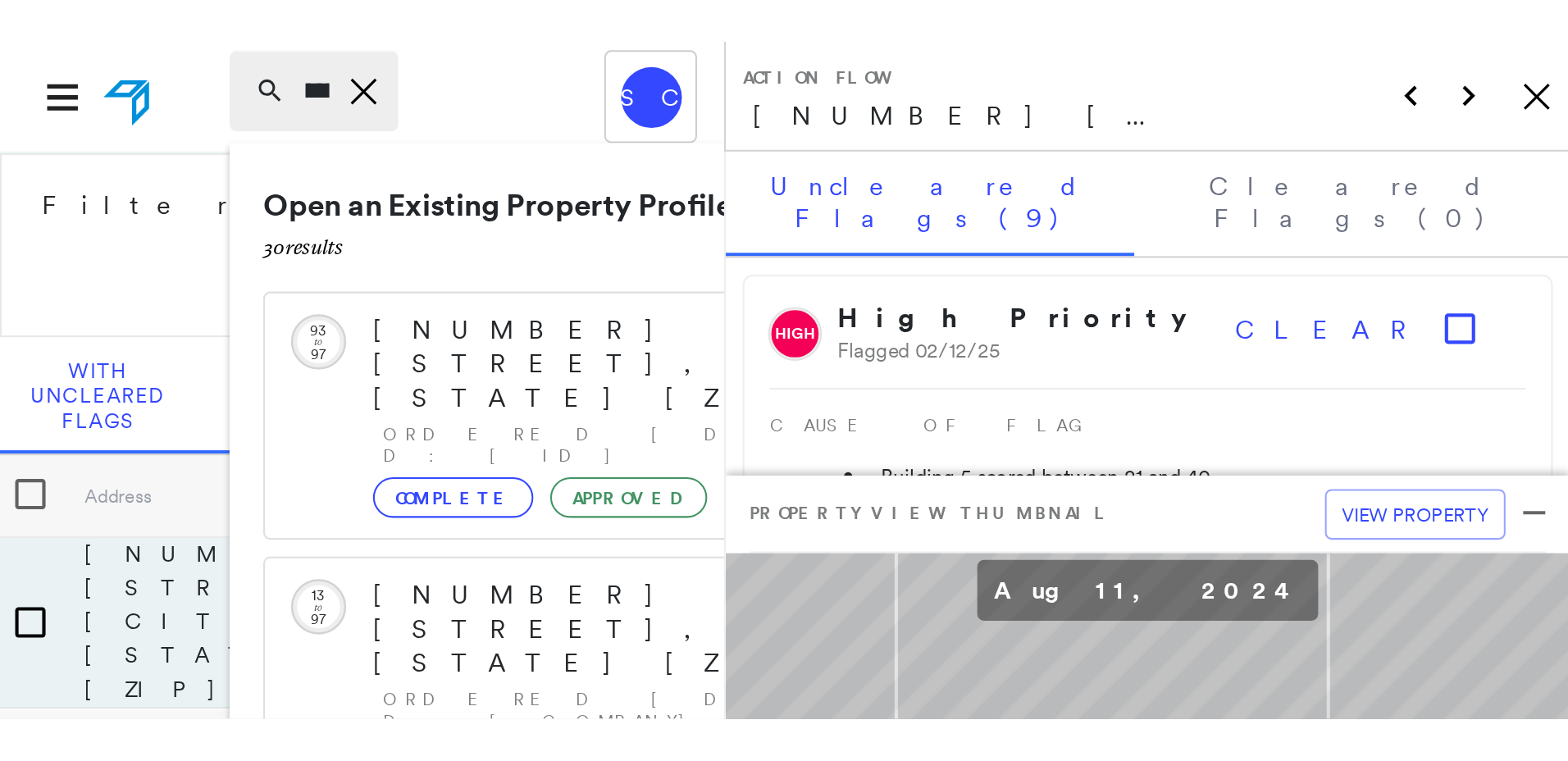 scroll, scrollTop: 0, scrollLeft: 48, axis: horizontal 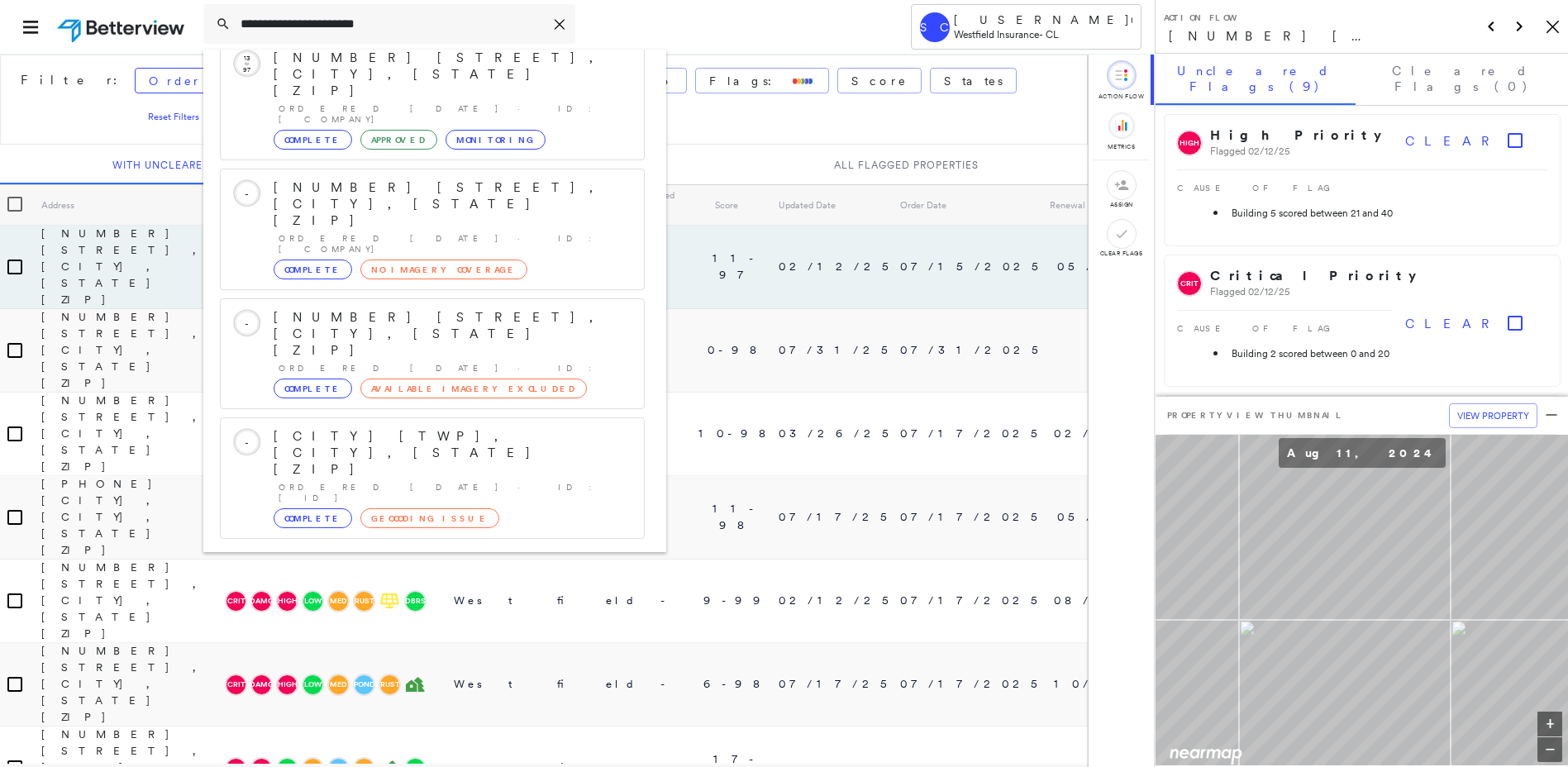 type on "**********" 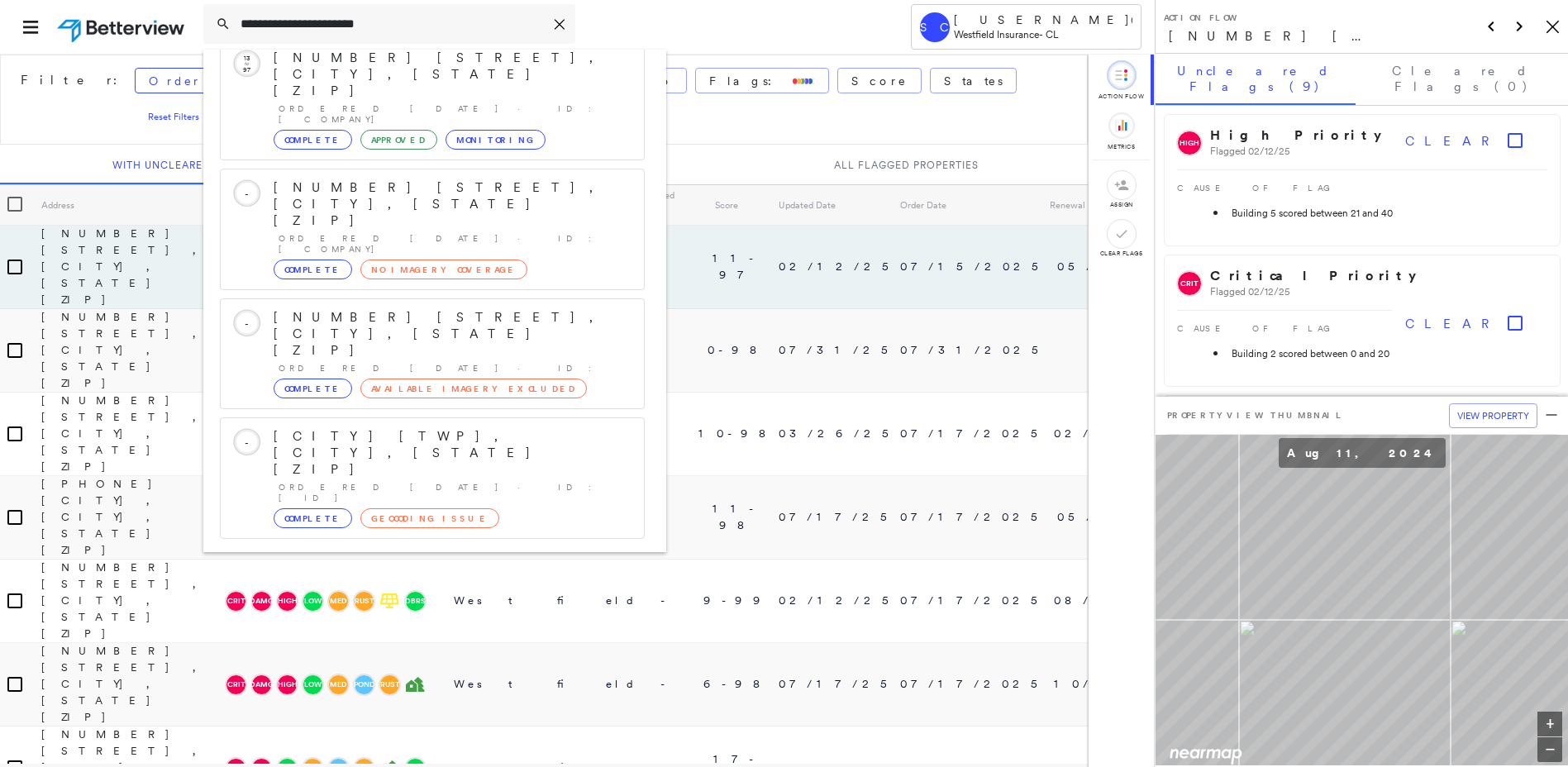 click on "[NUMBER] [STREET], [CITY], [STATE] [ZIP] [COMPANY]" at bounding box center [432, 744] 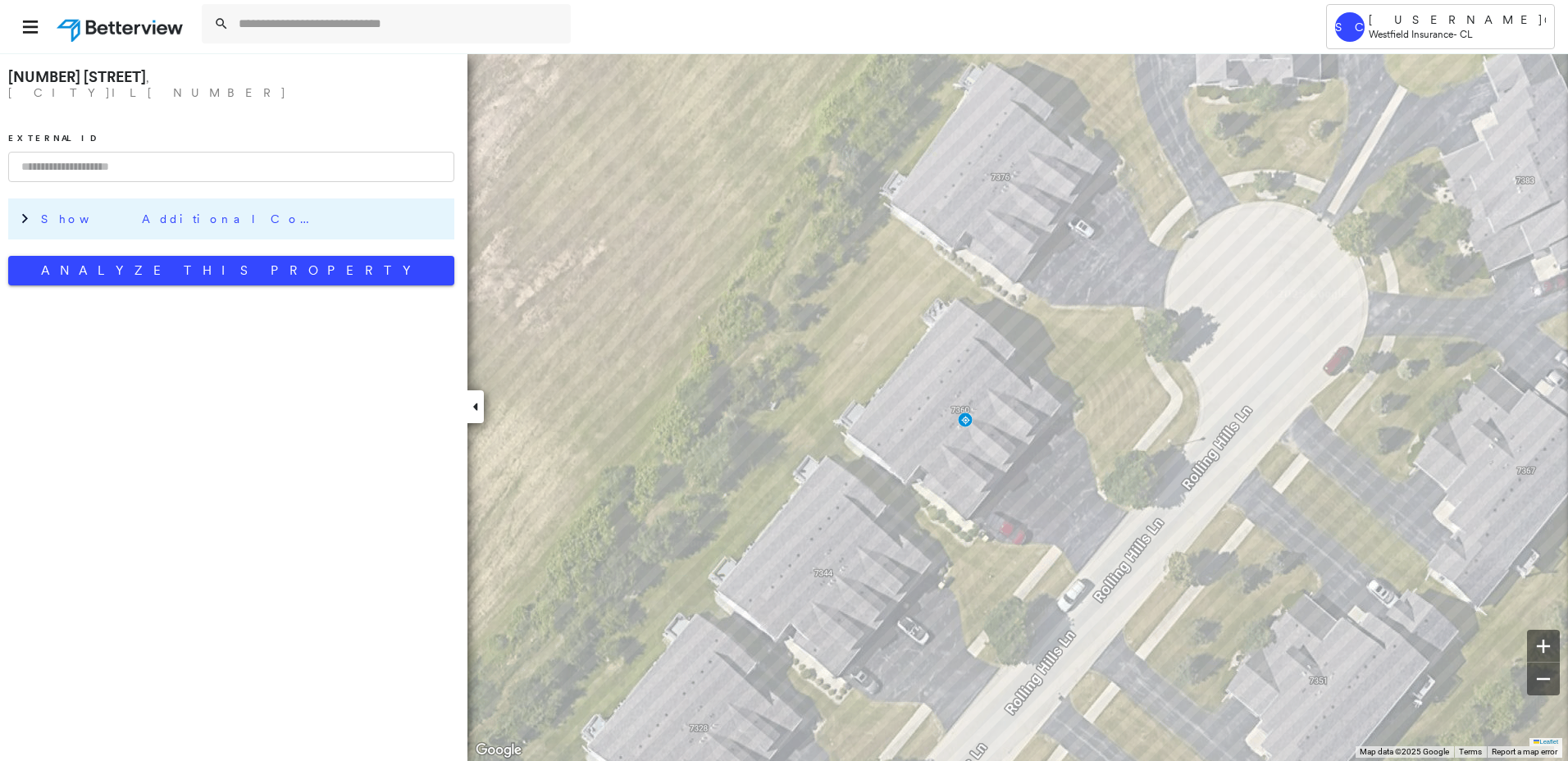 click on "Show Additional Company Data" at bounding box center (180, 219) 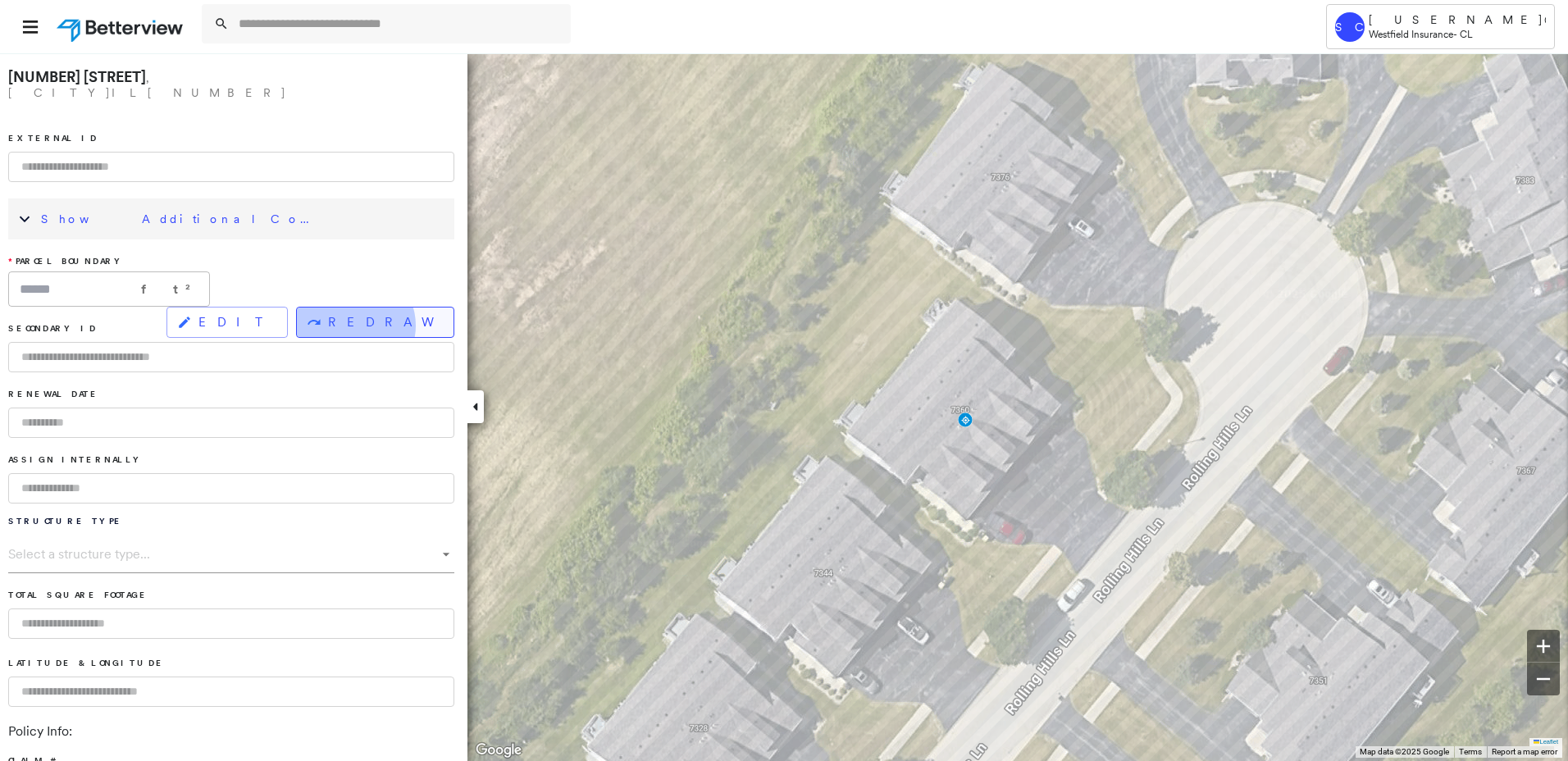 click on "REDRAW" at bounding box center [384, 322] 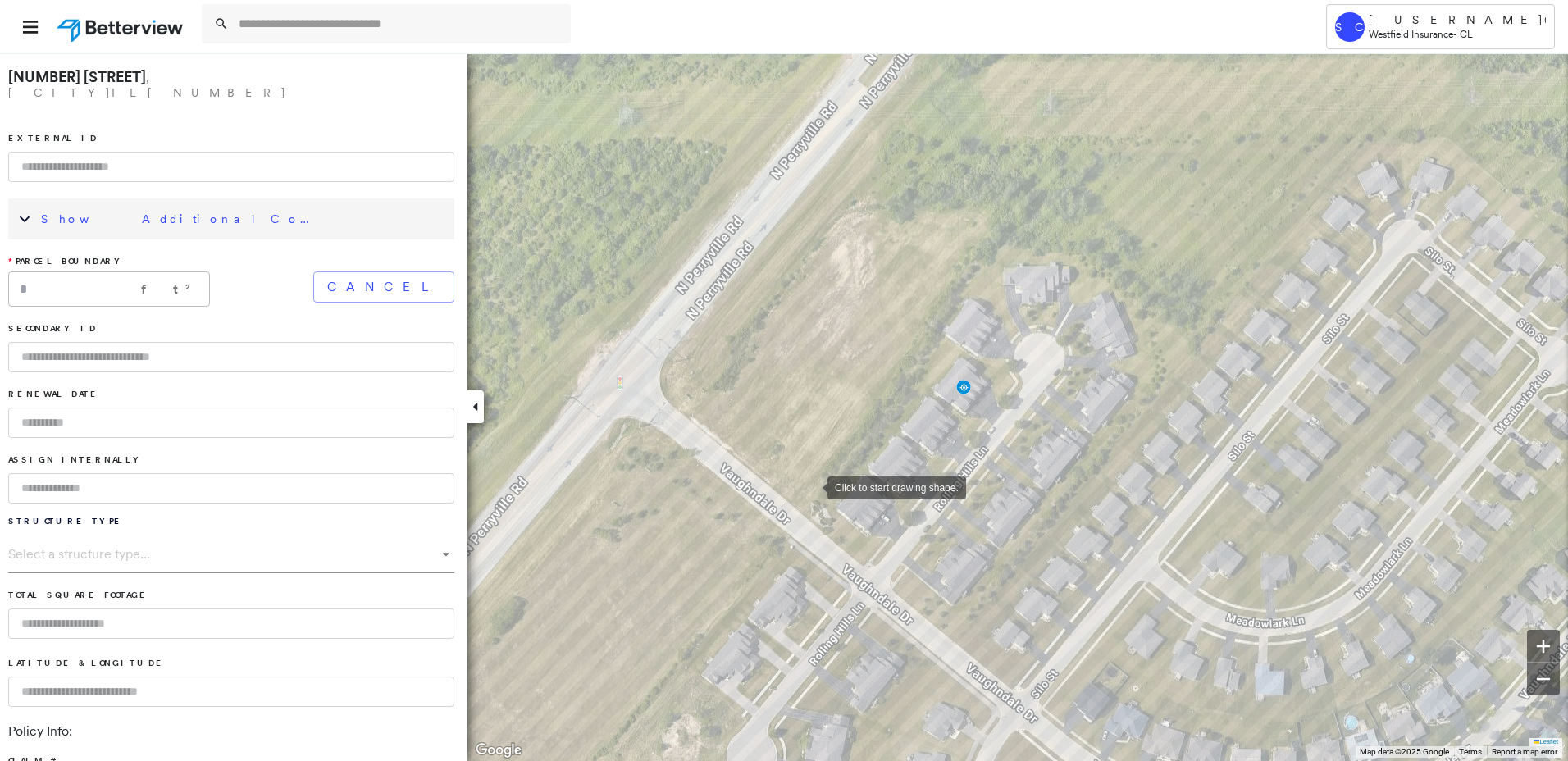 click at bounding box center (811, 486) 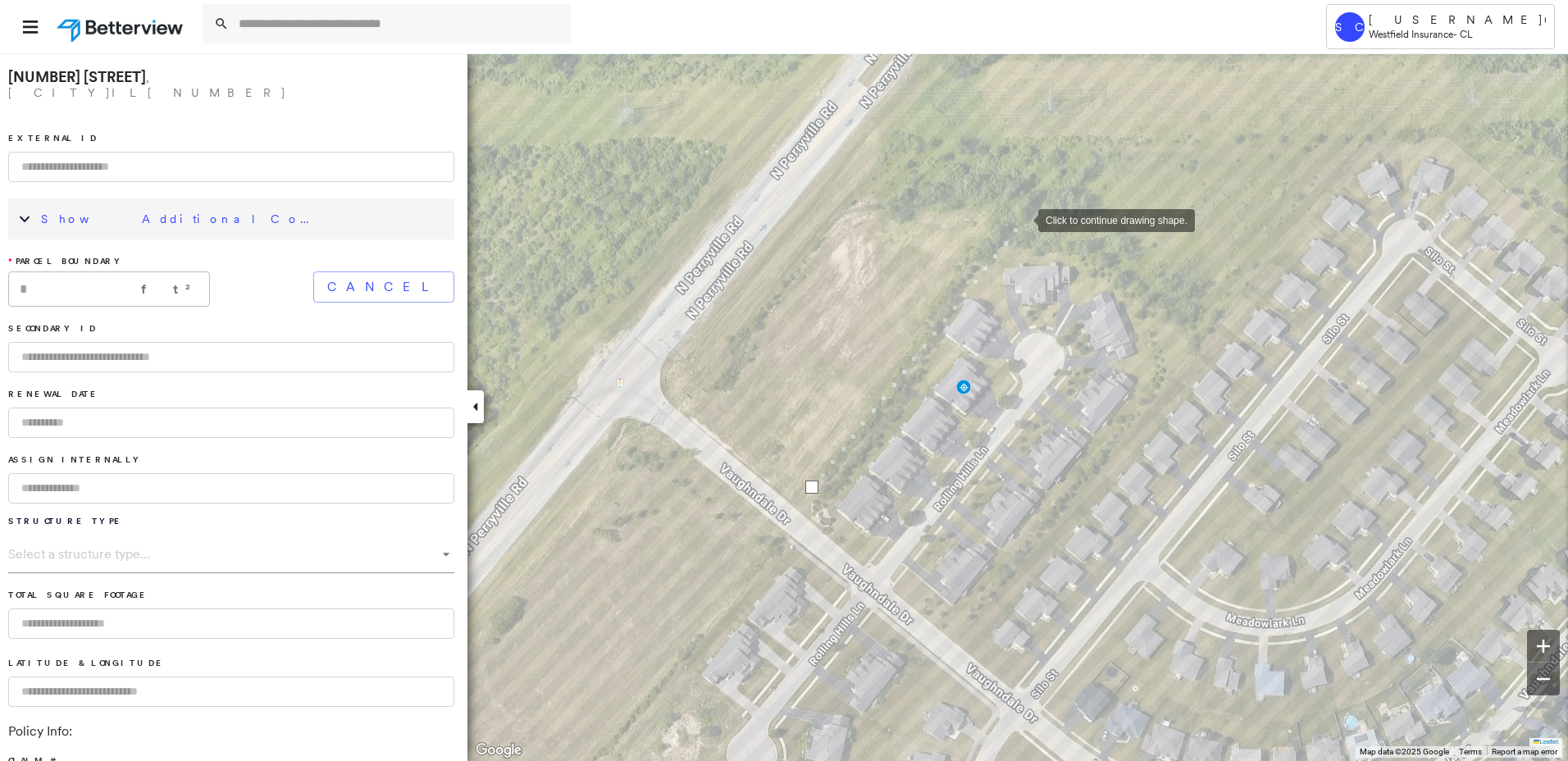 click at bounding box center (1022, 219) 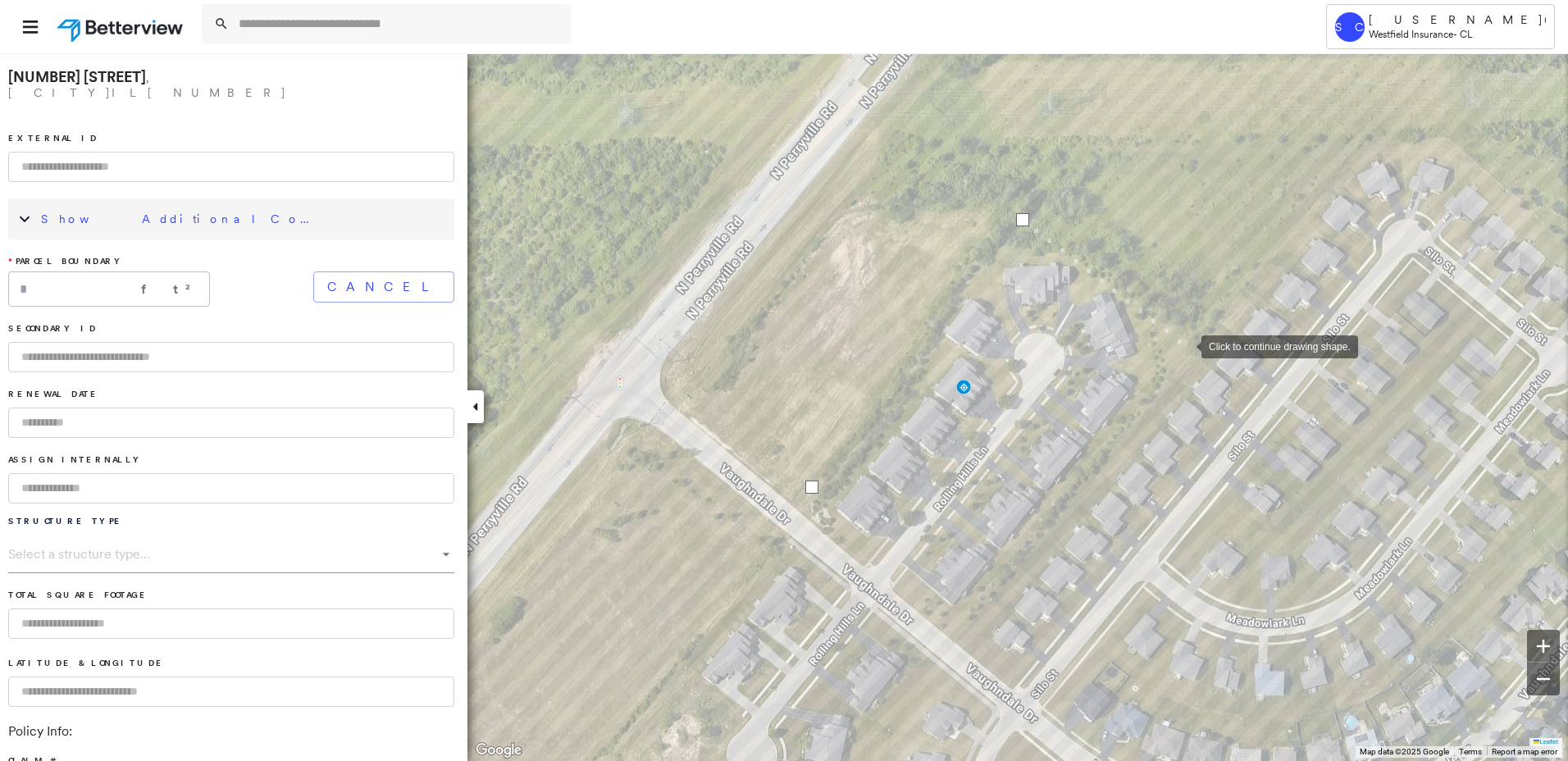 click at bounding box center (1185, 345) 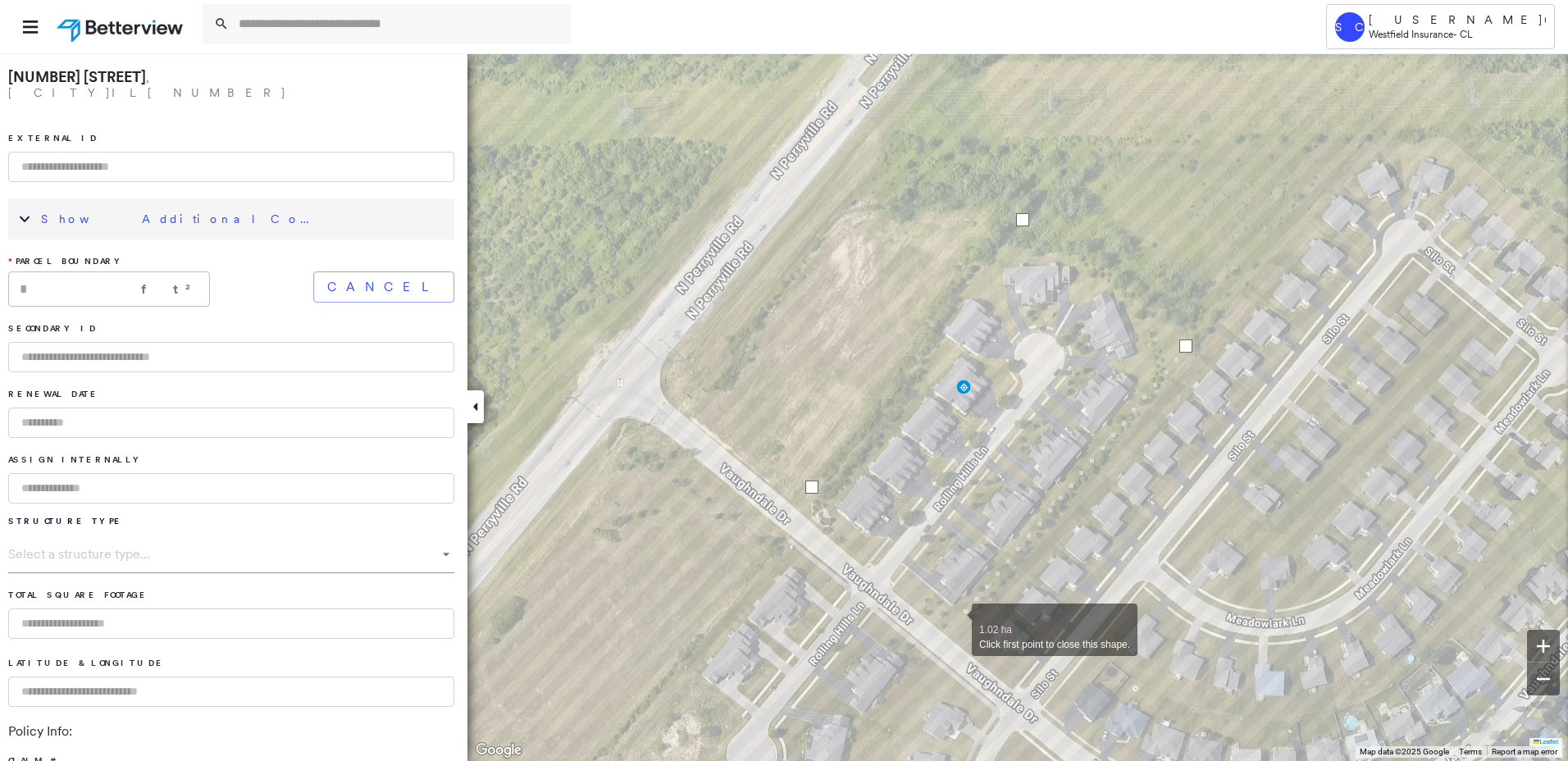 click at bounding box center (955, 621) 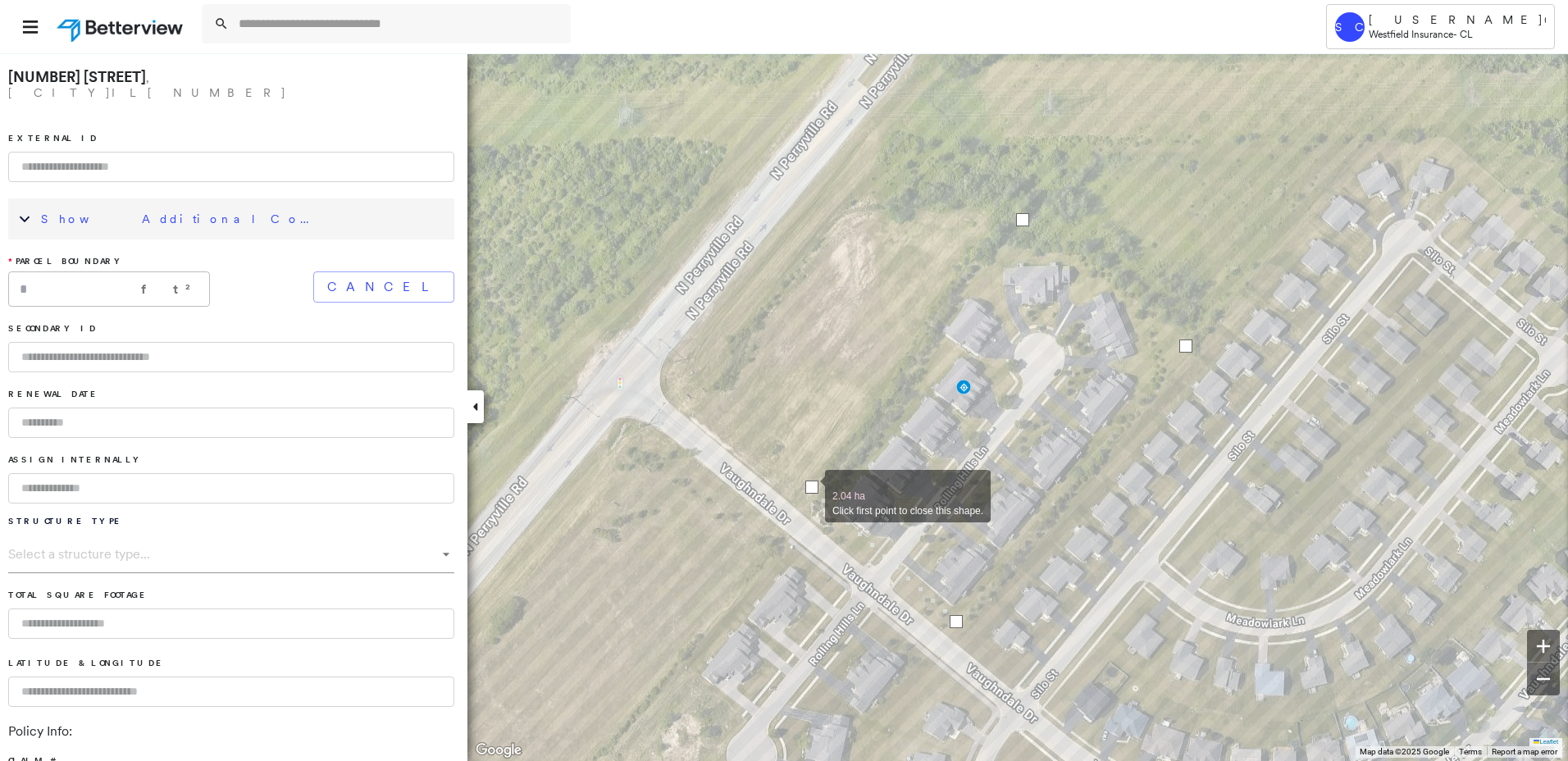 click at bounding box center [812, 487] 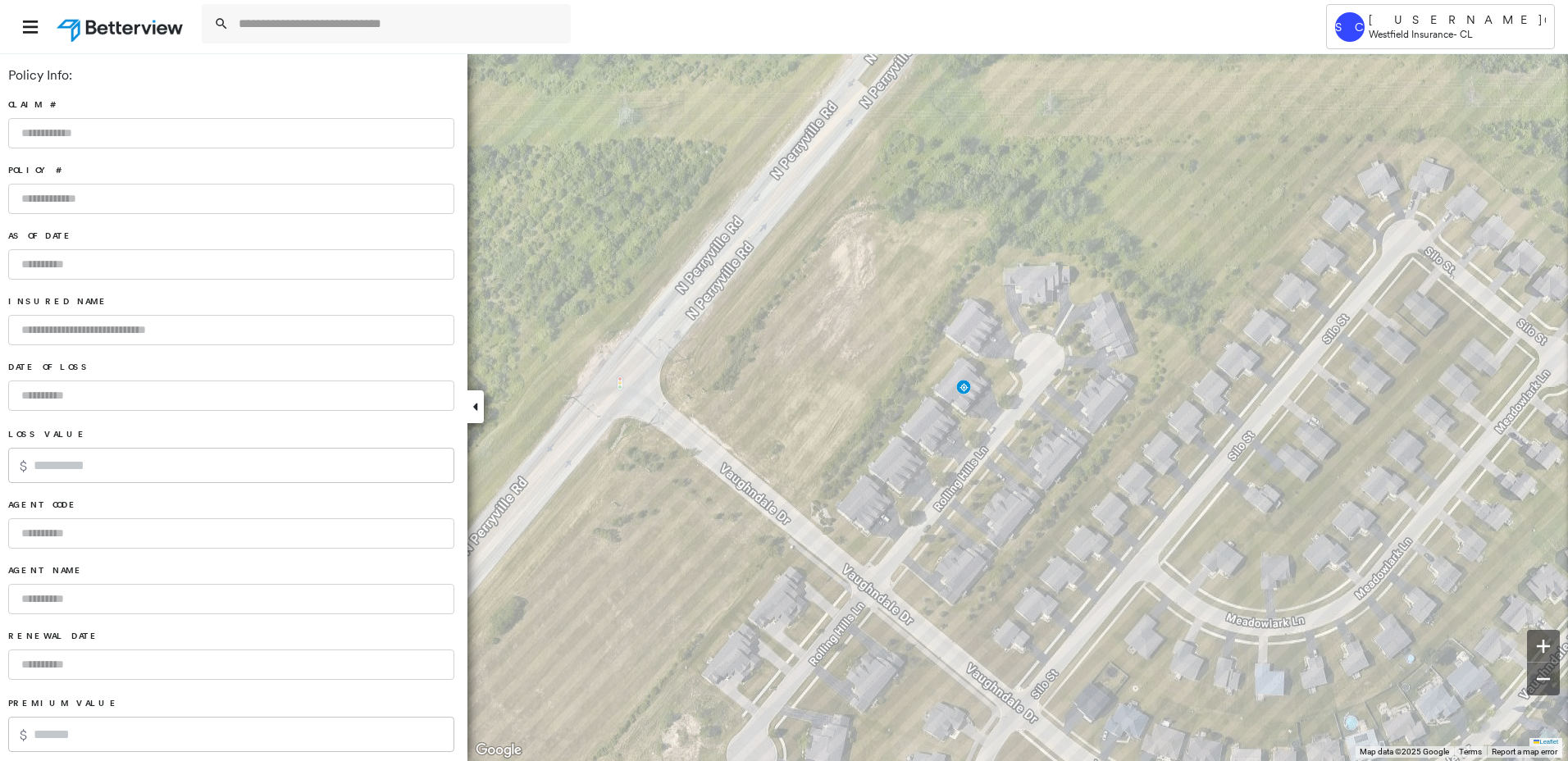 scroll, scrollTop: 857, scrollLeft: 0, axis: vertical 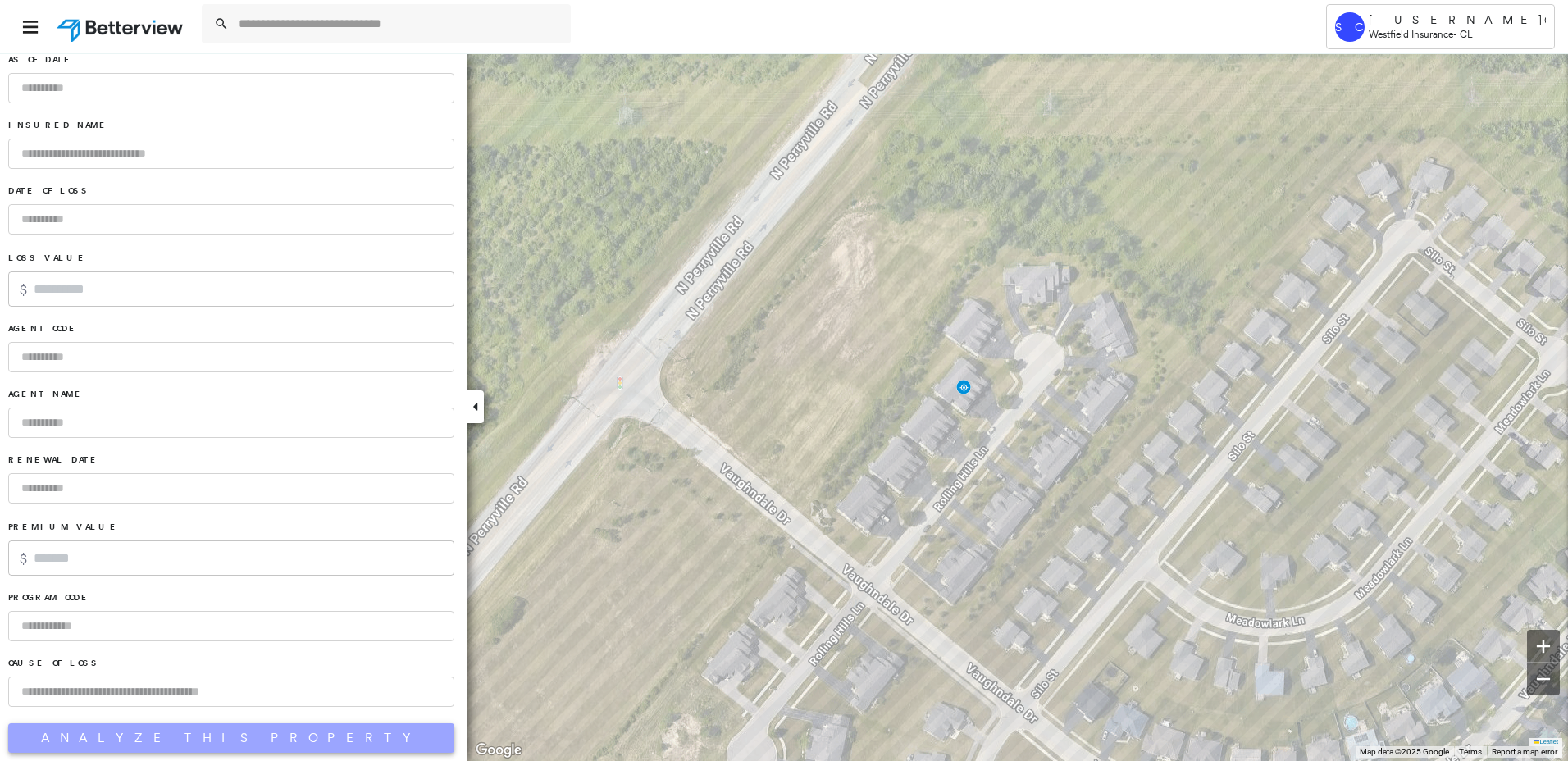 click on "Analyze This Property" at bounding box center [231, 738] 